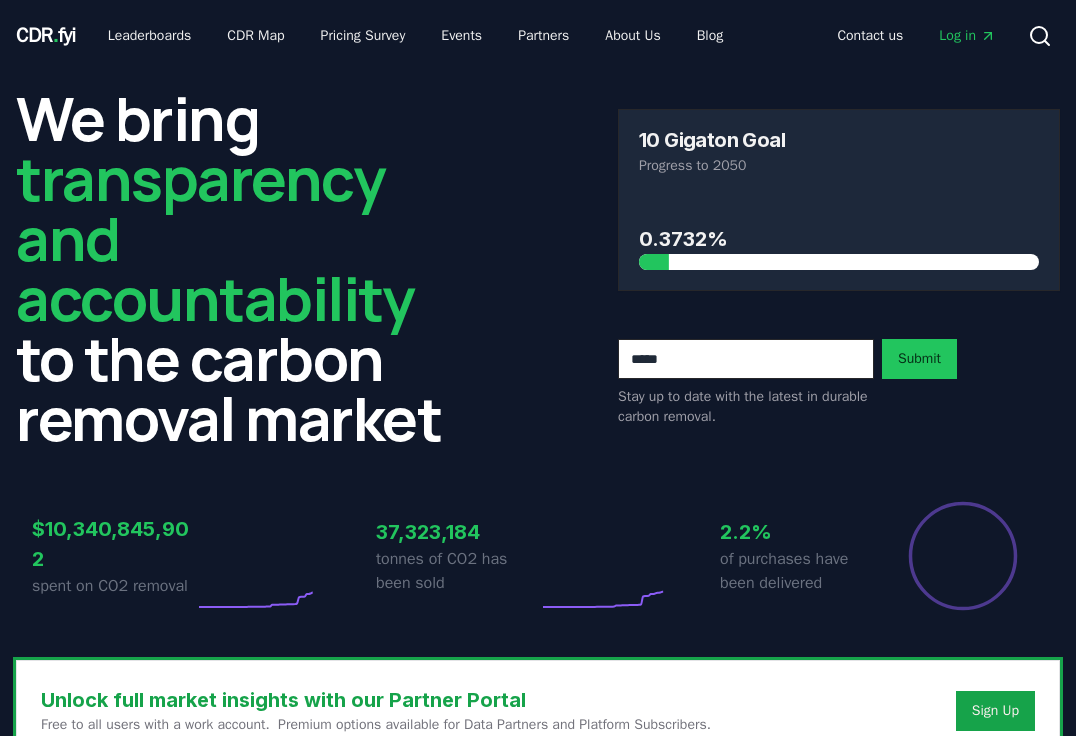 scroll, scrollTop: 0, scrollLeft: 0, axis: both 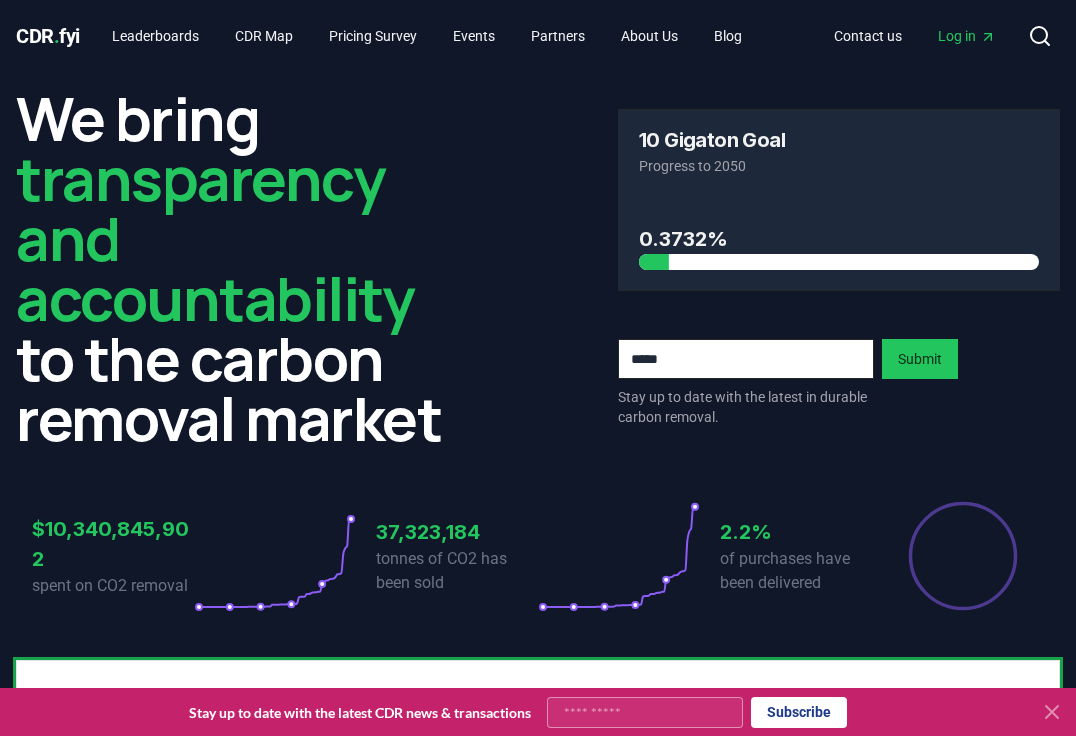 click on "$[NUMBER] spent on CO2 removal [NUMBER] tonnes of CO2 has been sold [PERCENT]% of purchases have been delivered" at bounding box center (538, 556) 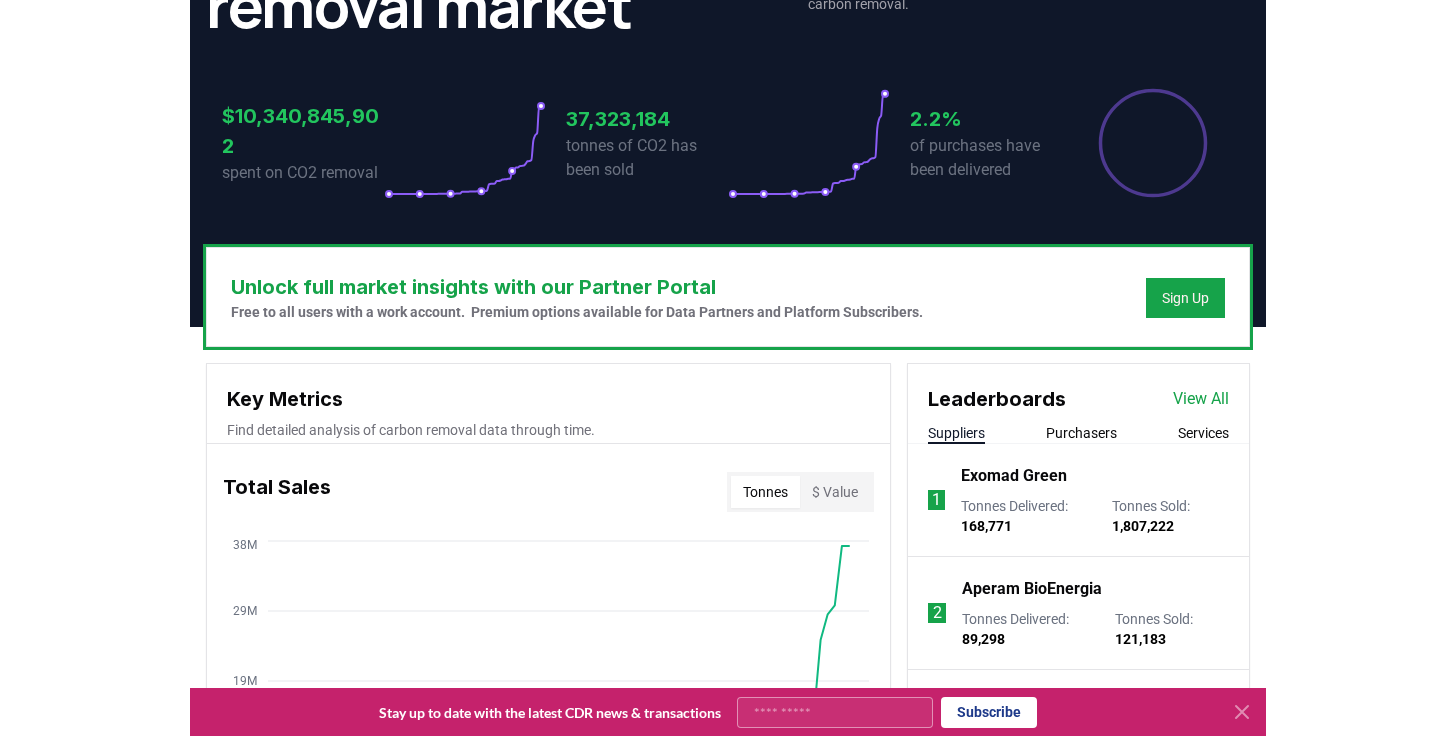scroll, scrollTop: 0, scrollLeft: 0, axis: both 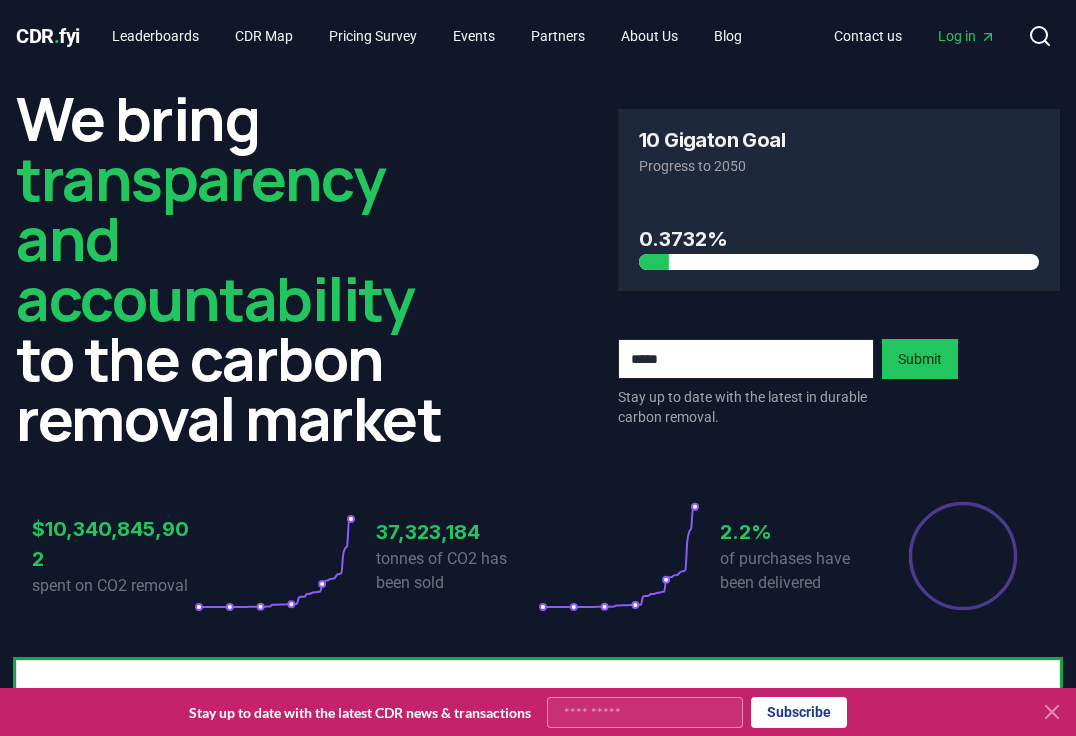 click on "Log in" at bounding box center [967, 36] 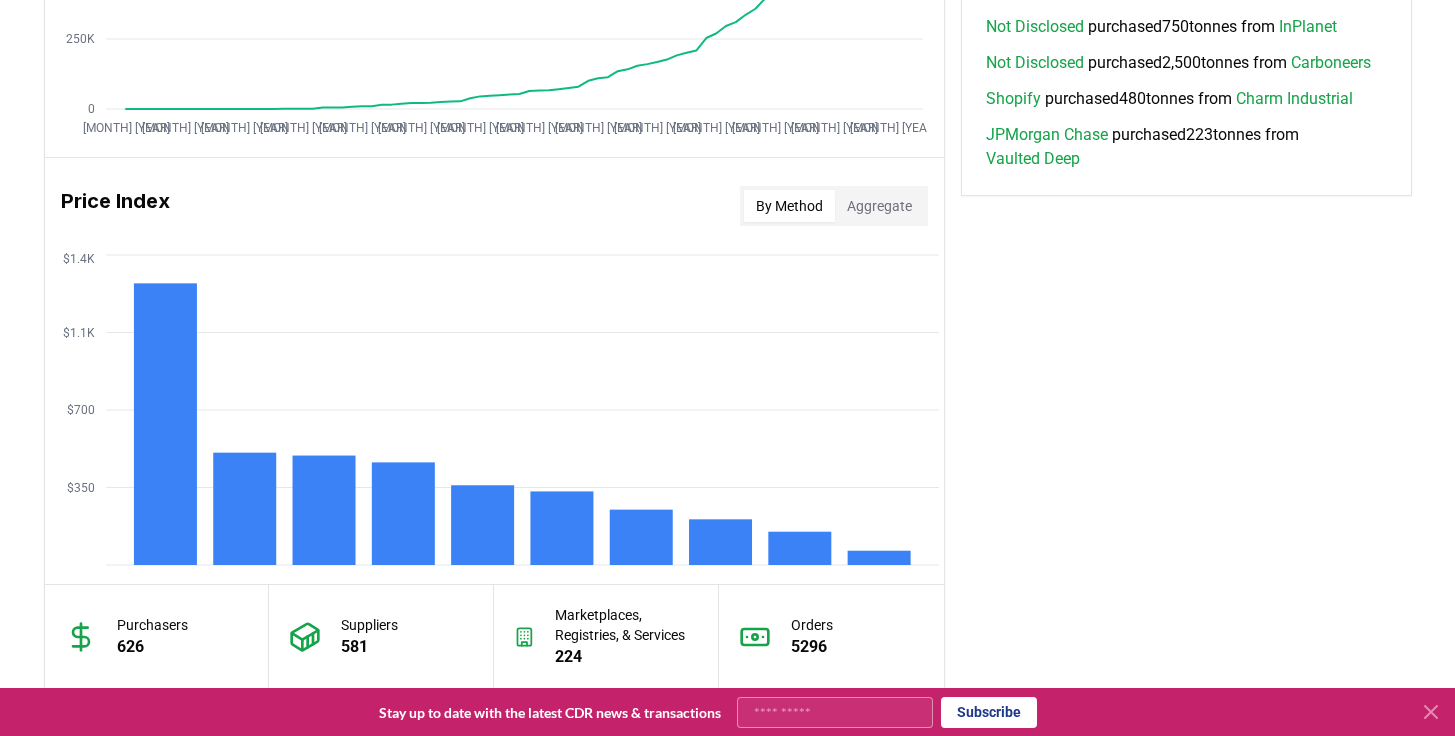 scroll, scrollTop: 1835, scrollLeft: 0, axis: vertical 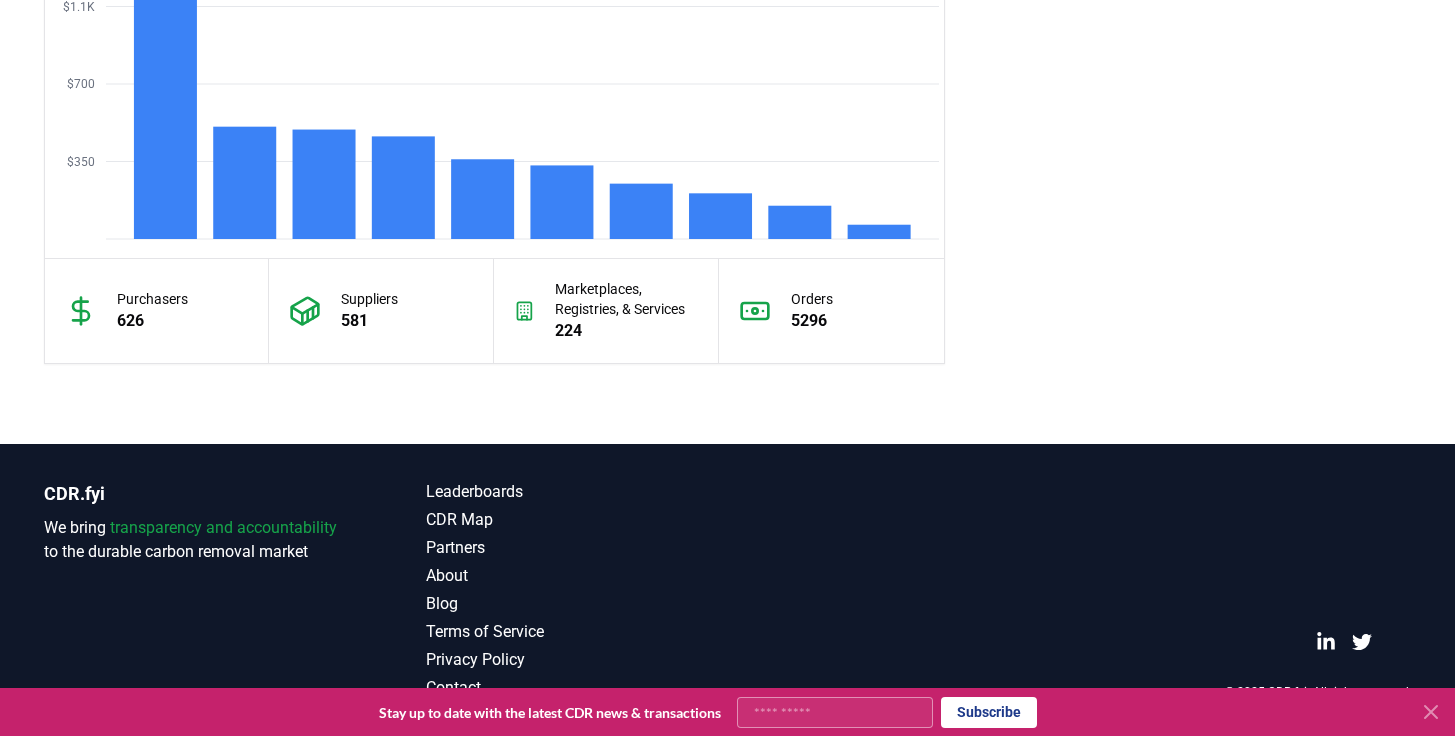 click 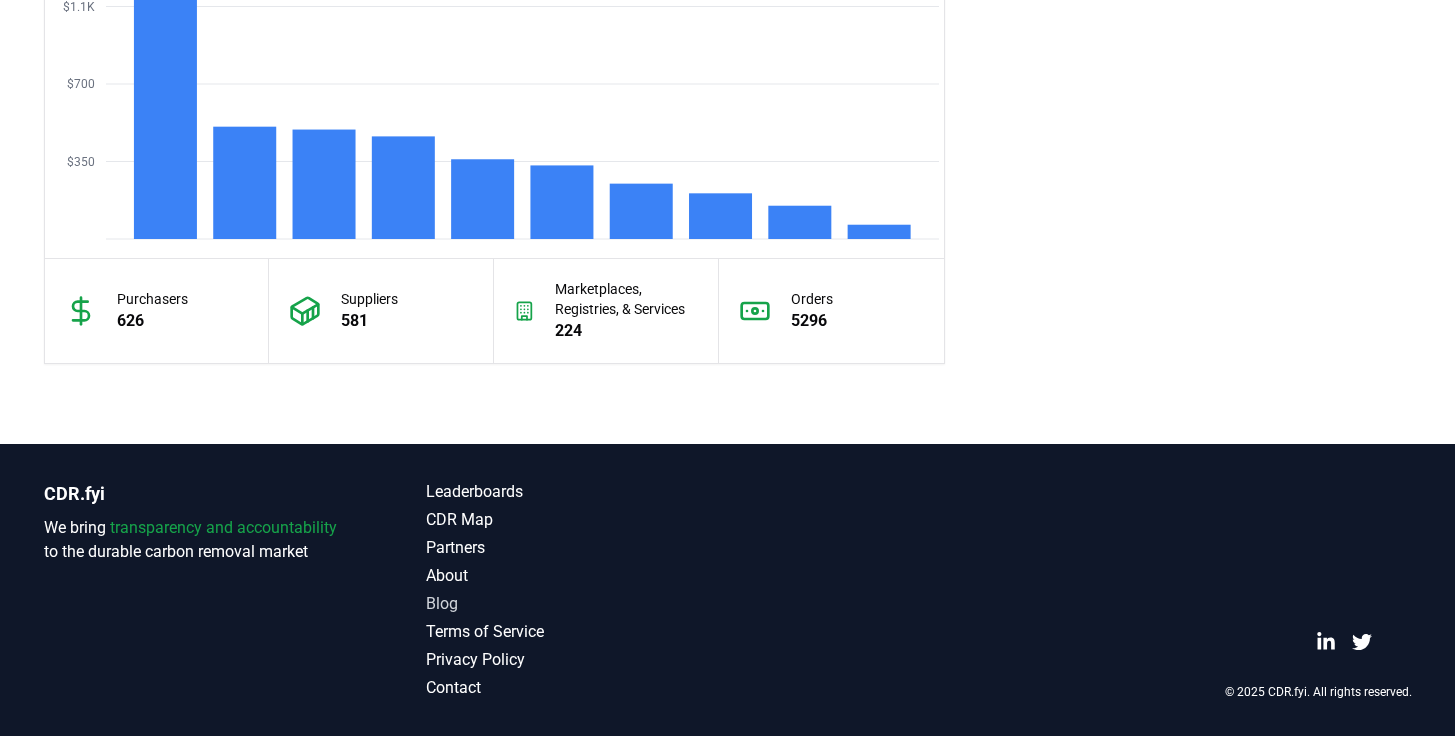 click on "Blog" at bounding box center (577, 604) 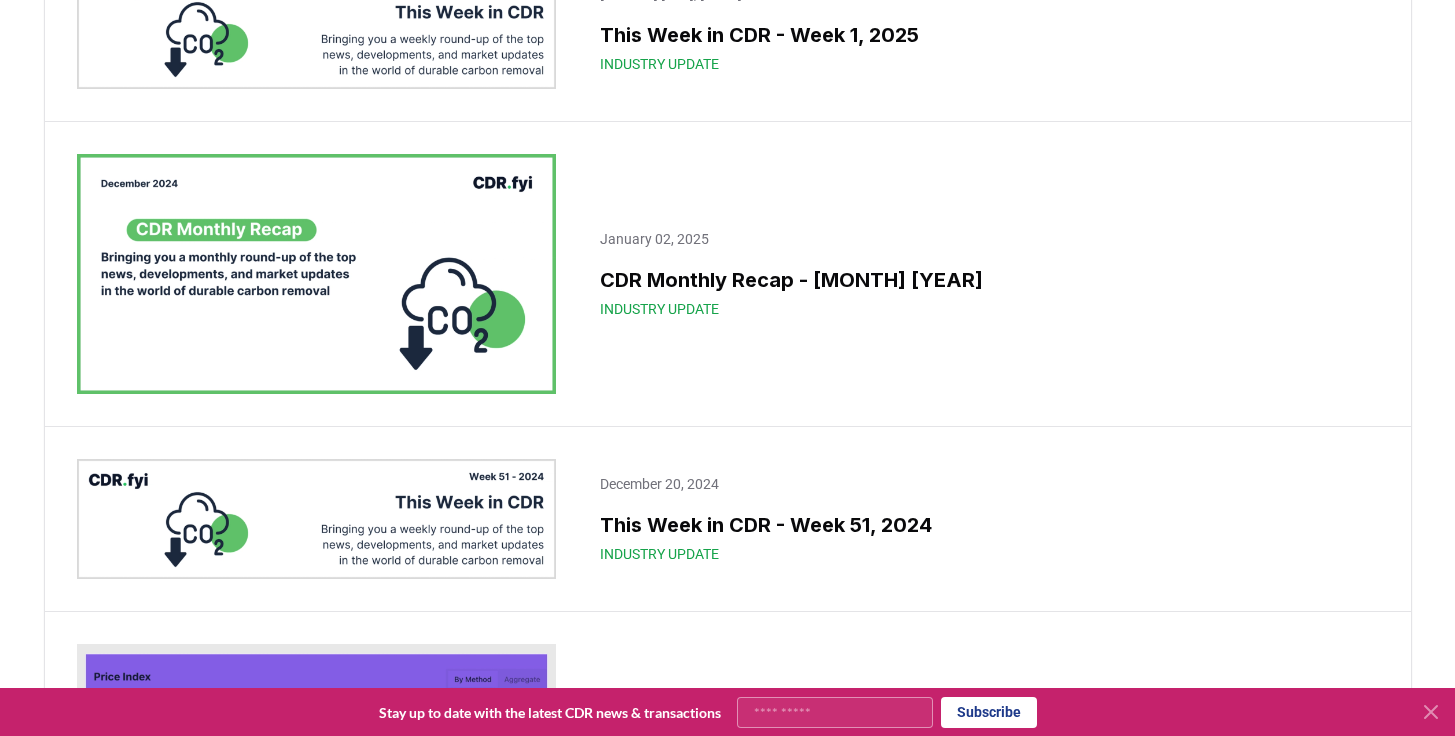 scroll, scrollTop: 14354, scrollLeft: 0, axis: vertical 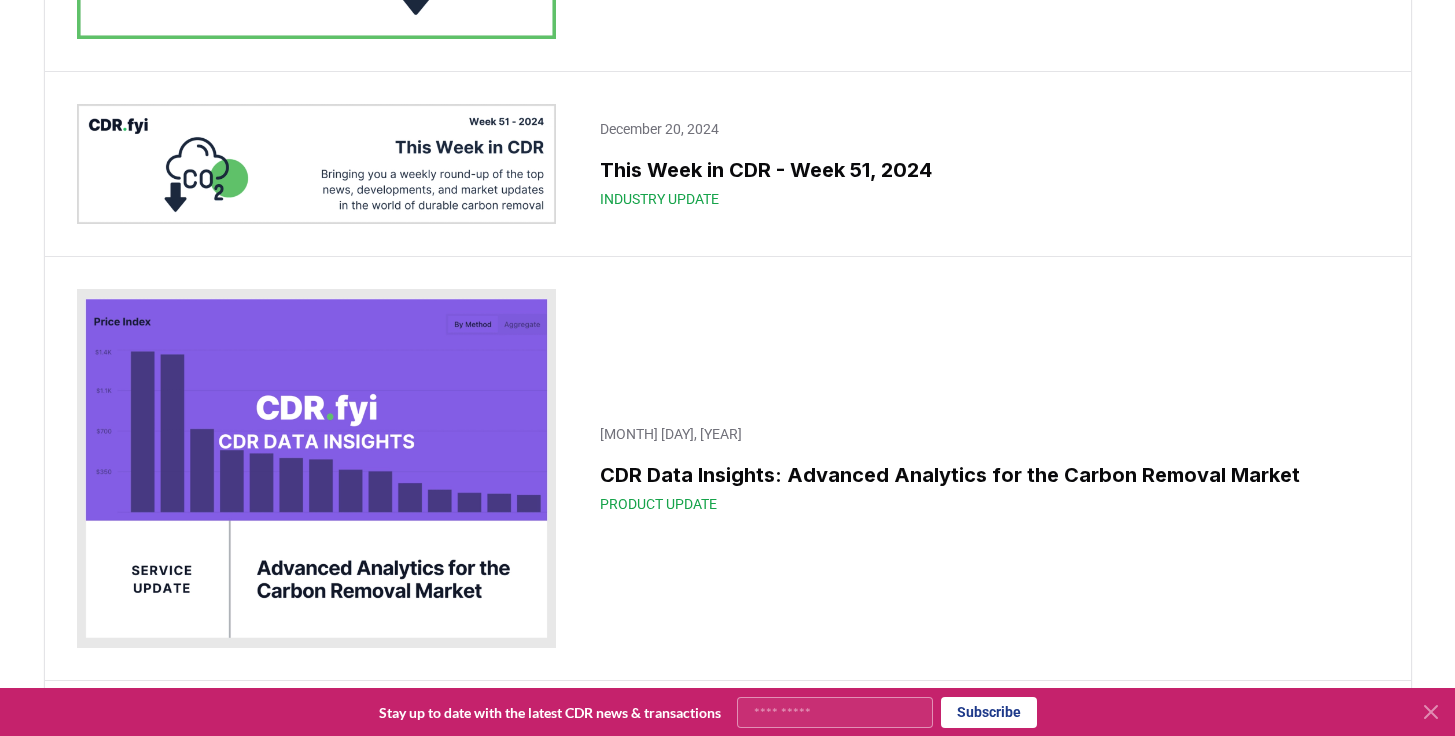 click on "Keep Calm and Remove On - CDR.fyi [YEAR] Year in Review" at bounding box center (744, -3008) 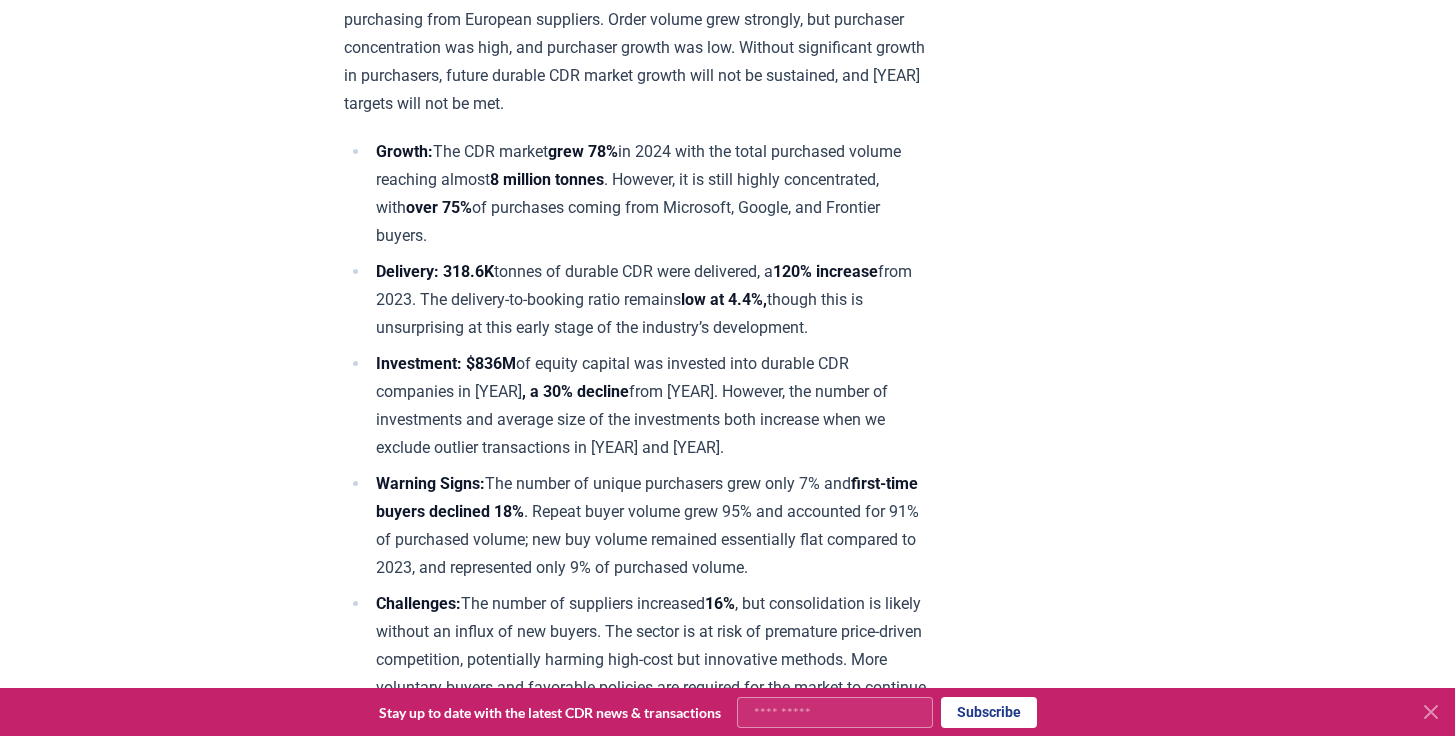 scroll, scrollTop: 934, scrollLeft: 0, axis: vertical 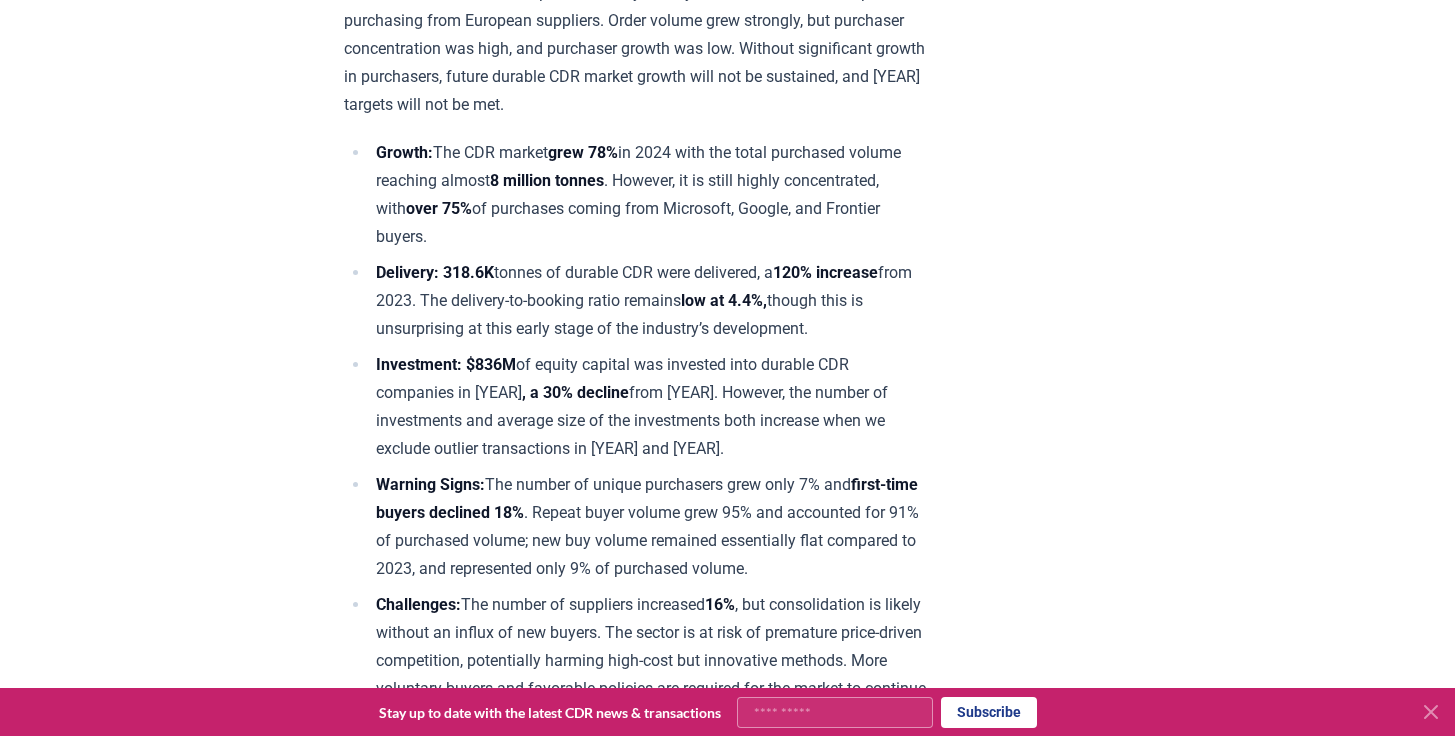 click 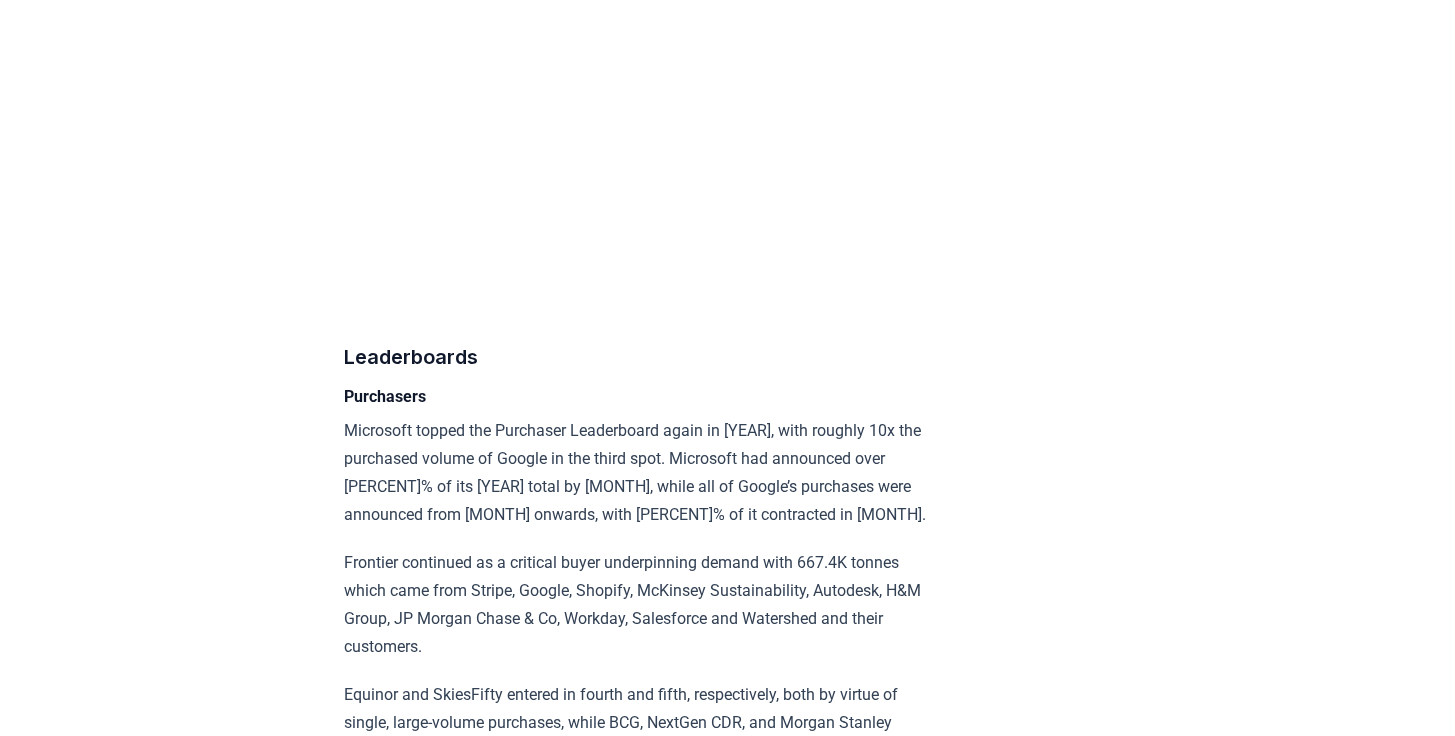 scroll, scrollTop: 11699, scrollLeft: 0, axis: vertical 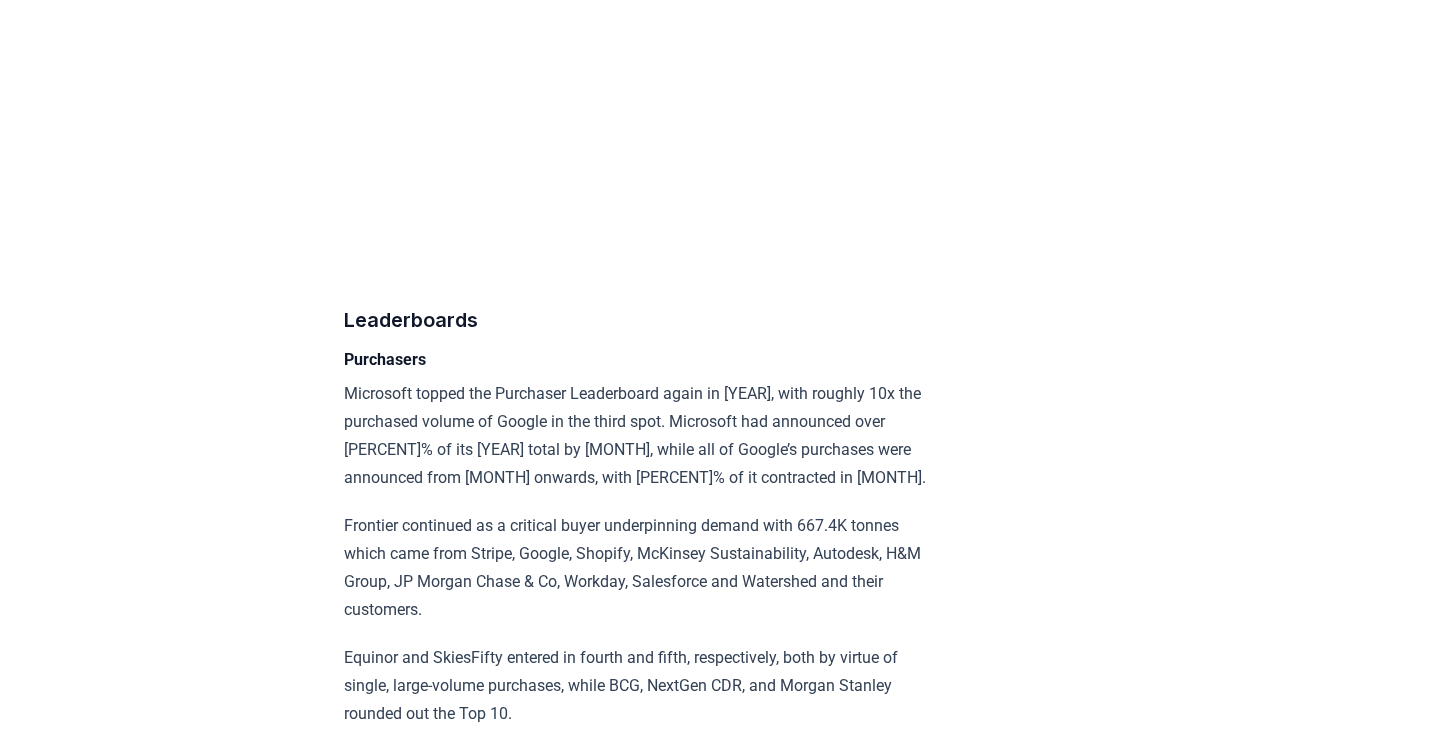 click on "[MONTH] [DAY], [YEAR] Keep Calm and Remove On - CDR.fyi [YEAR] Year in Review Highlights Durable CDR in [YEAR] was predominantly a story of North American companies purchasing from European suppliers. Order volume grew strongly, but purchaser concentration was high, and purchaser growth was low. Without significant growth in purchasers, future durable CDR market growth will not be sustained, and [YEAR] targets will not be met. Growth: The CDR market grew [PERCENT]% in [YEAR] with the total purchased volume reaching almost [NUMBER] million tonnes. However, it is still highly concentrated, with over [PERCENT]% of purchases coming from Microsoft, Google, and Frontier buyers​. Delivery: [NUMBER].6K tonnes of durable CDR were delivered, a [PERCENT]% increase from [YEAR]​. The delivery-to-booking ratio remains low at [PERCENT]%, though this is unsurprising at this early stage of the industry’s development​. Investment: $[NUMBER]M of equity capital was invested into durable CDR companies in [YEAR] , a [PERCENT]% decline Warning Signs: Challenges: [PERCENT]% Purchases" at bounding box center (728, -845) 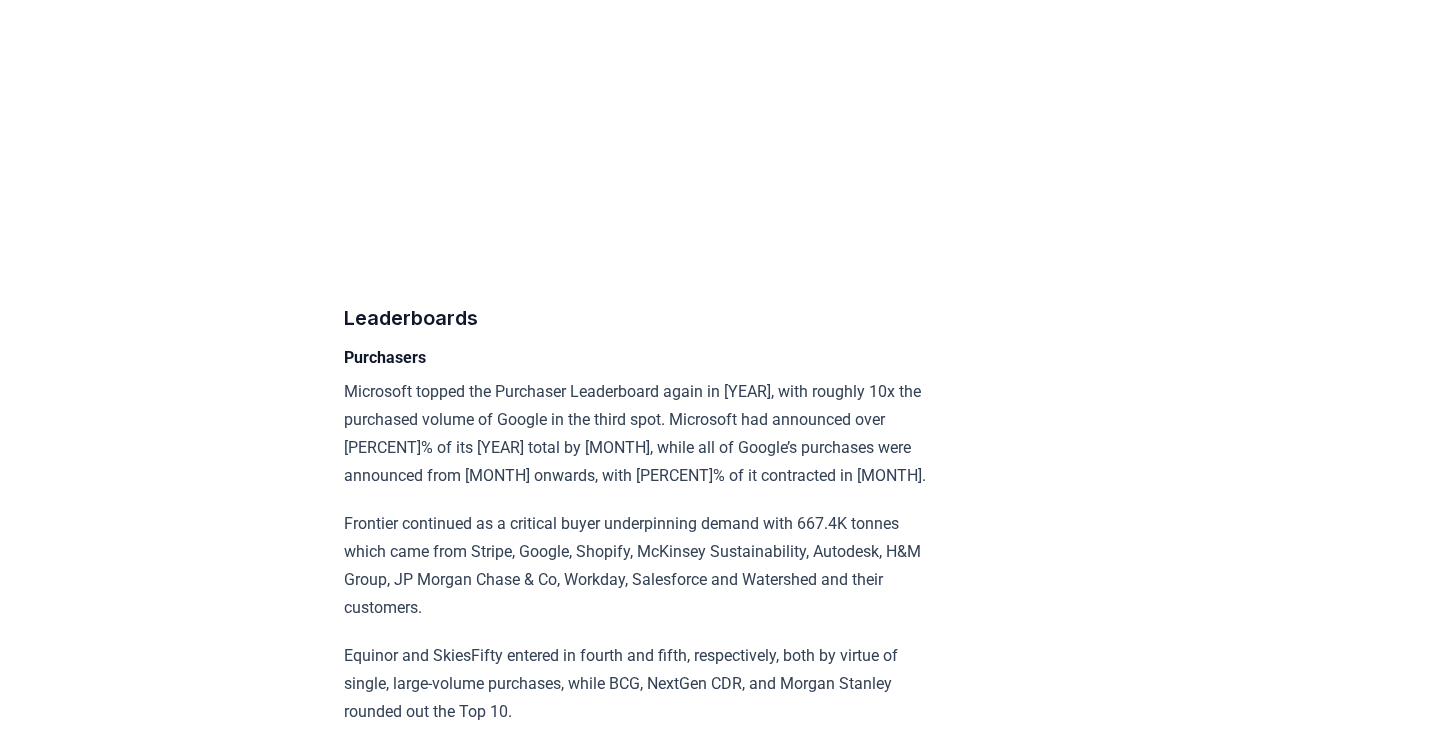scroll, scrollTop: 11701, scrollLeft: 0, axis: vertical 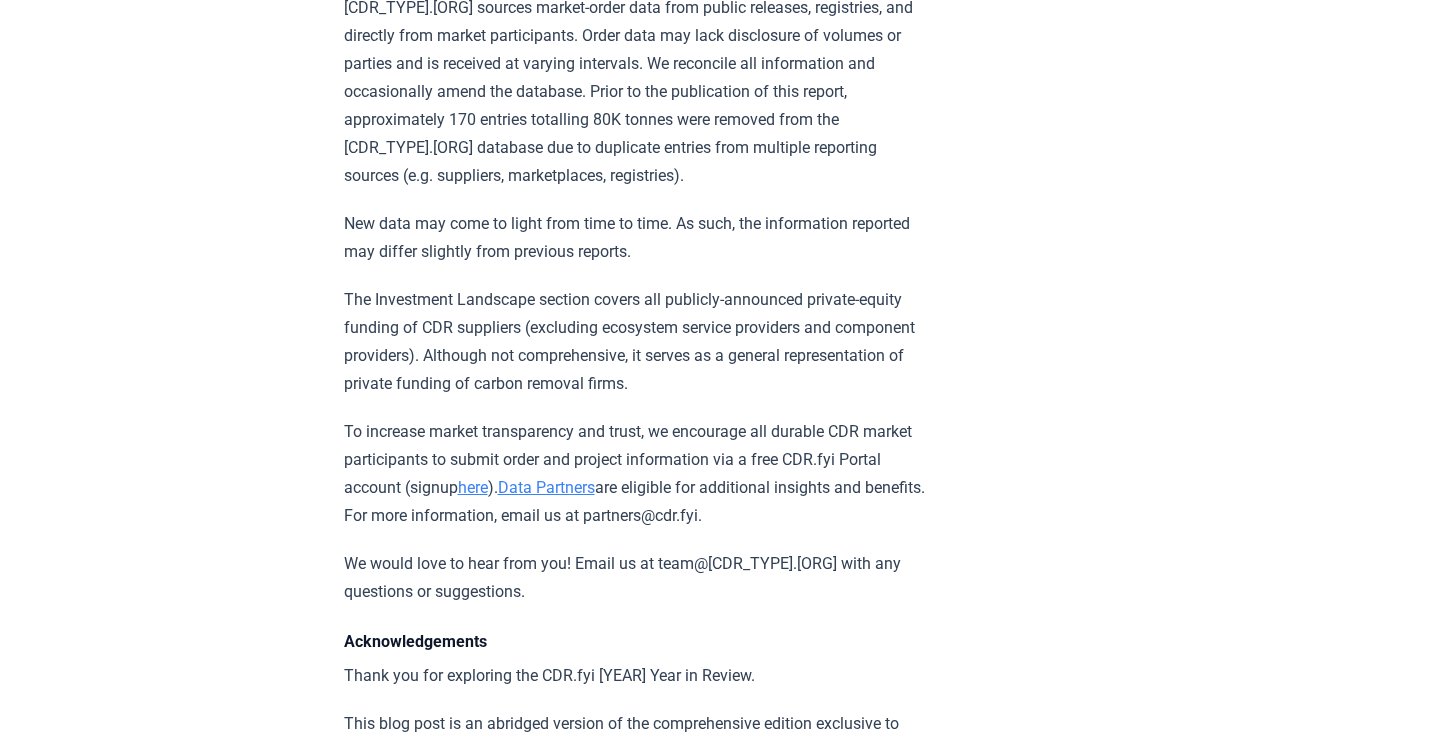 click on "Leaderboards" at bounding box center (577, 1398) 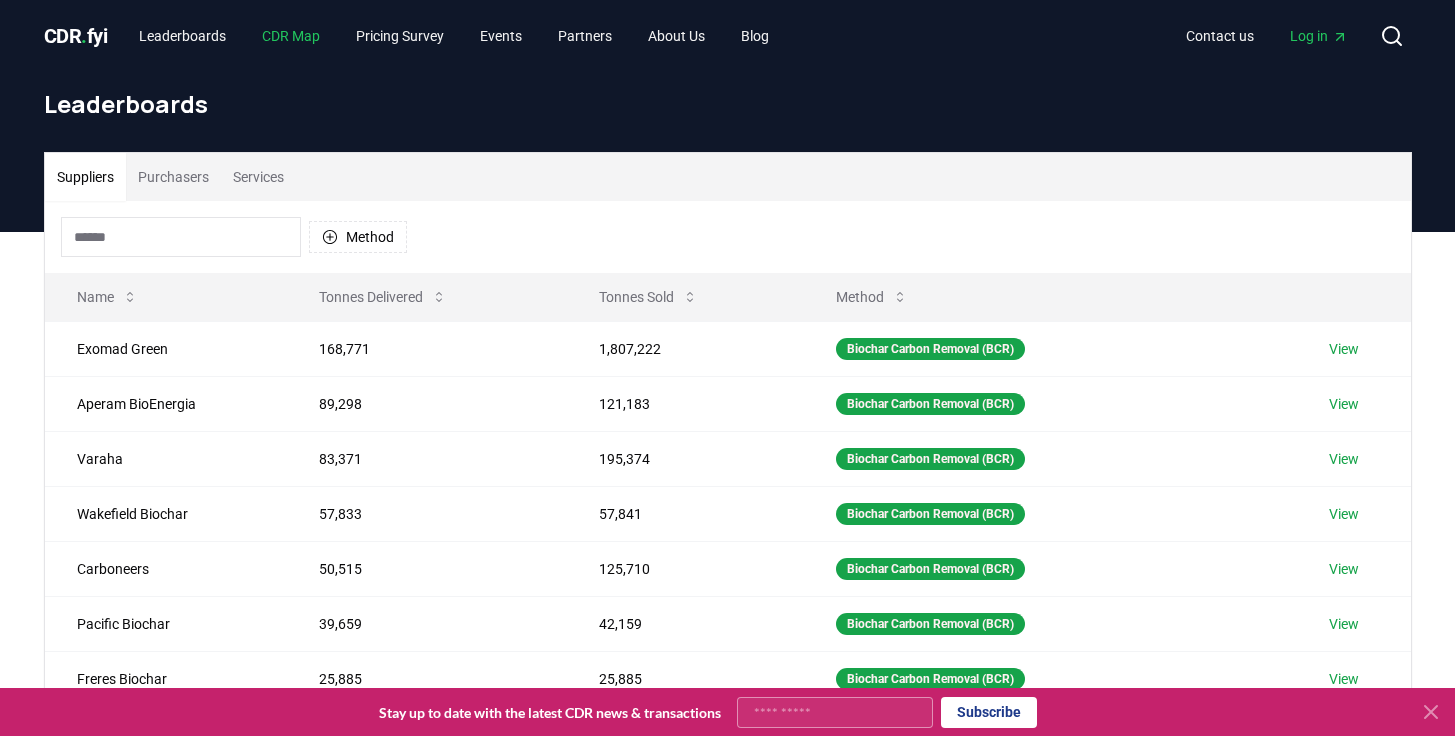 click on "CDR Map" at bounding box center [291, 36] 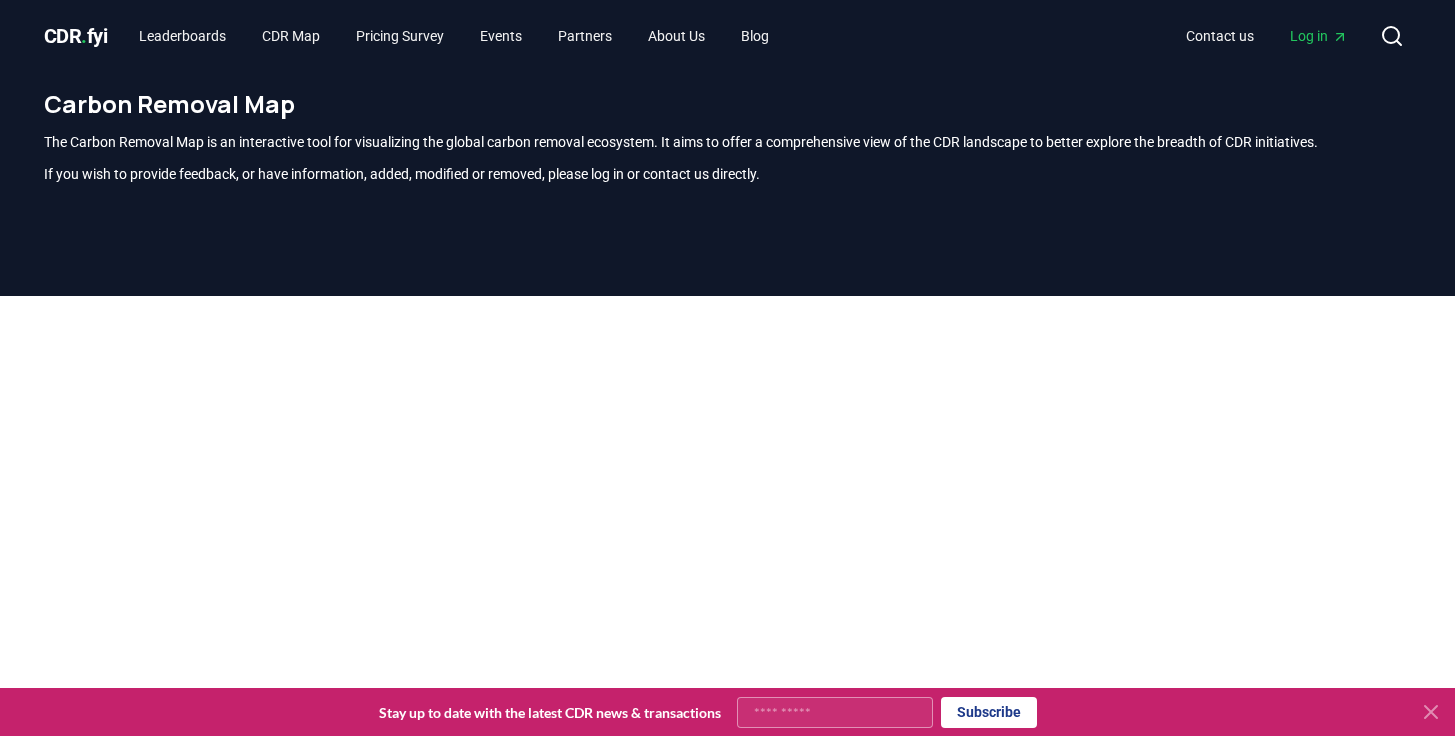 scroll, scrollTop: 588, scrollLeft: 0, axis: vertical 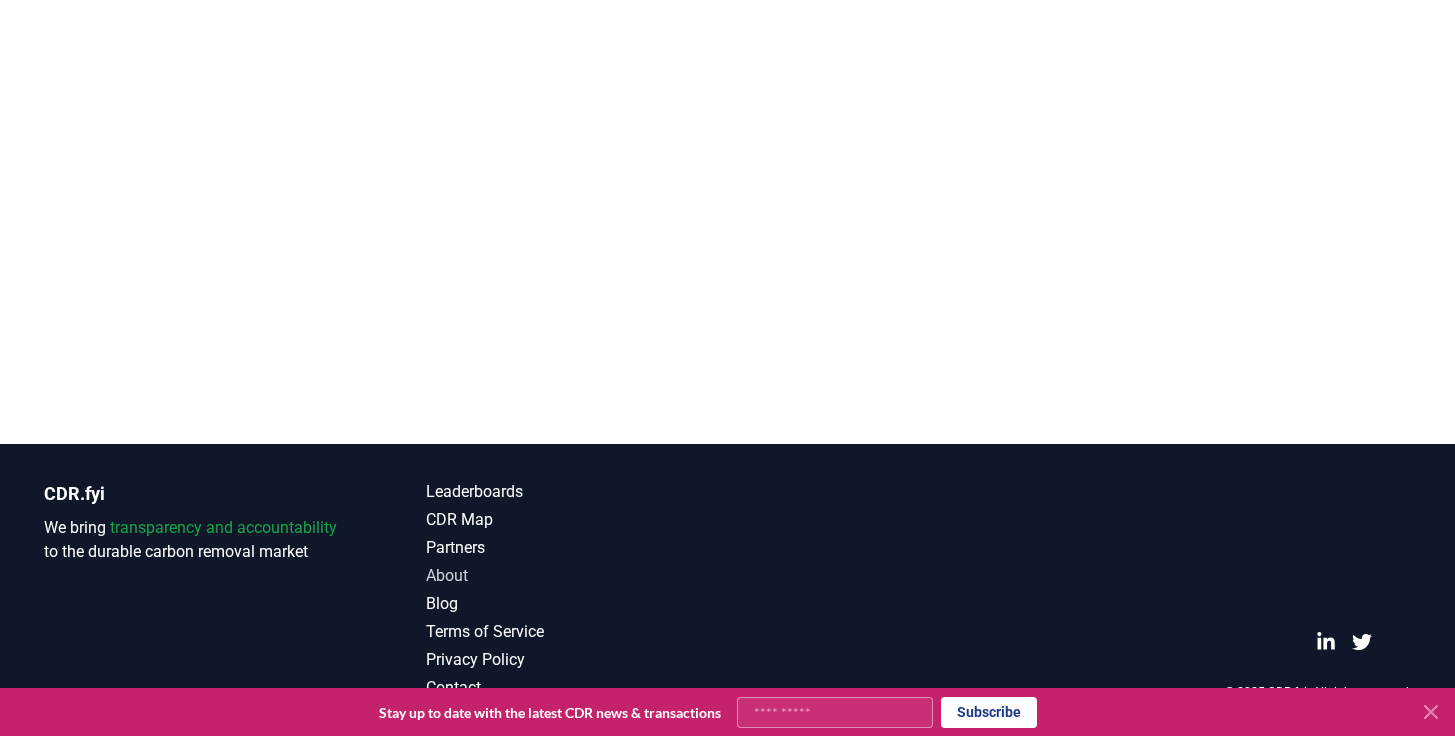 click on "About" at bounding box center [577, 576] 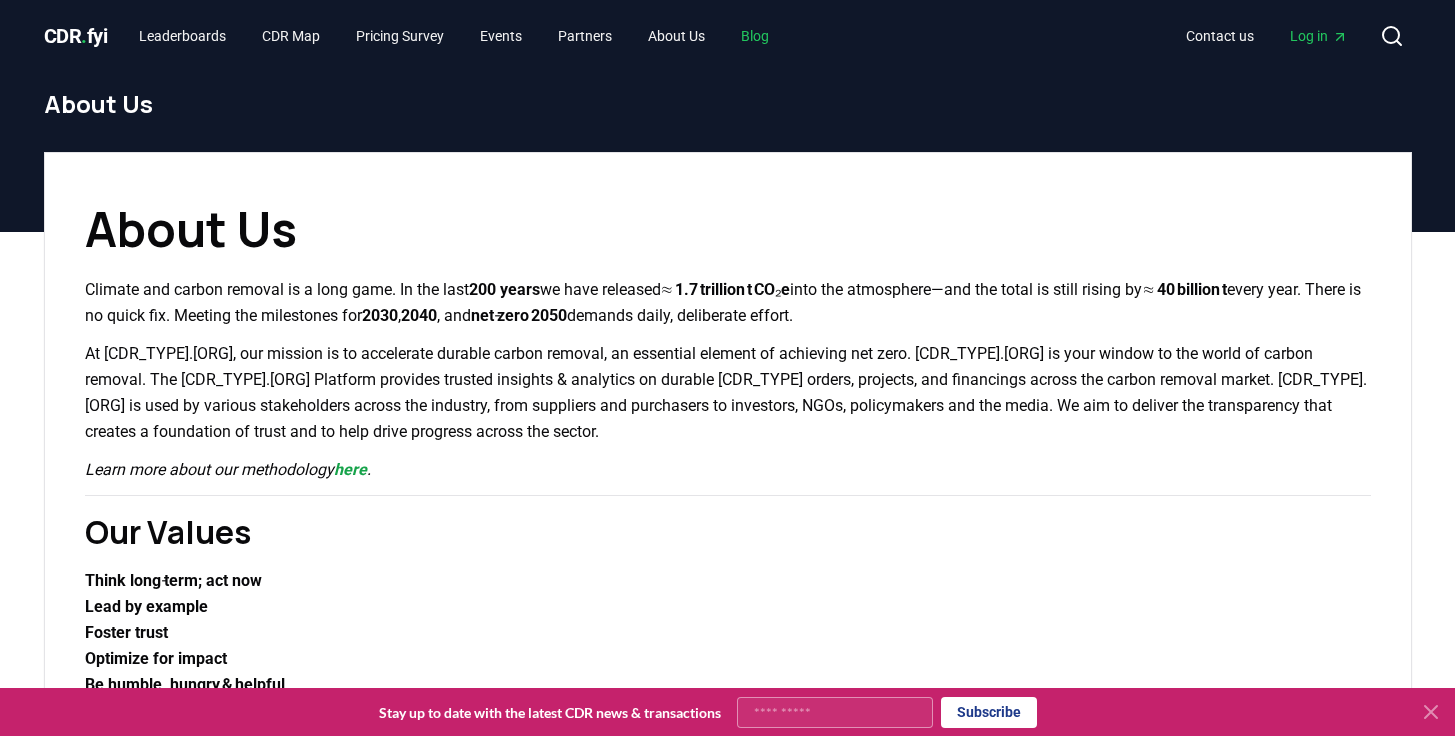 click on "Blog" at bounding box center [755, 36] 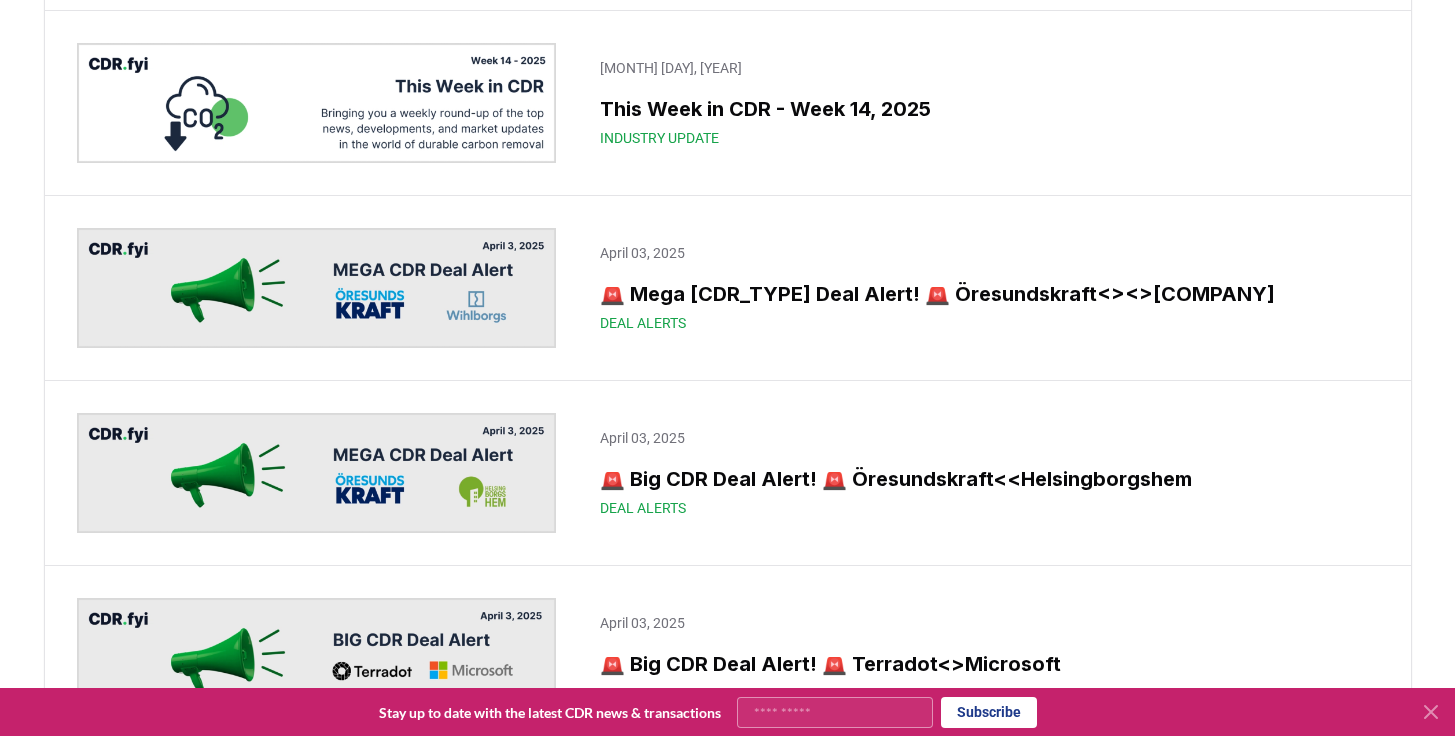 scroll, scrollTop: 7412, scrollLeft: 0, axis: vertical 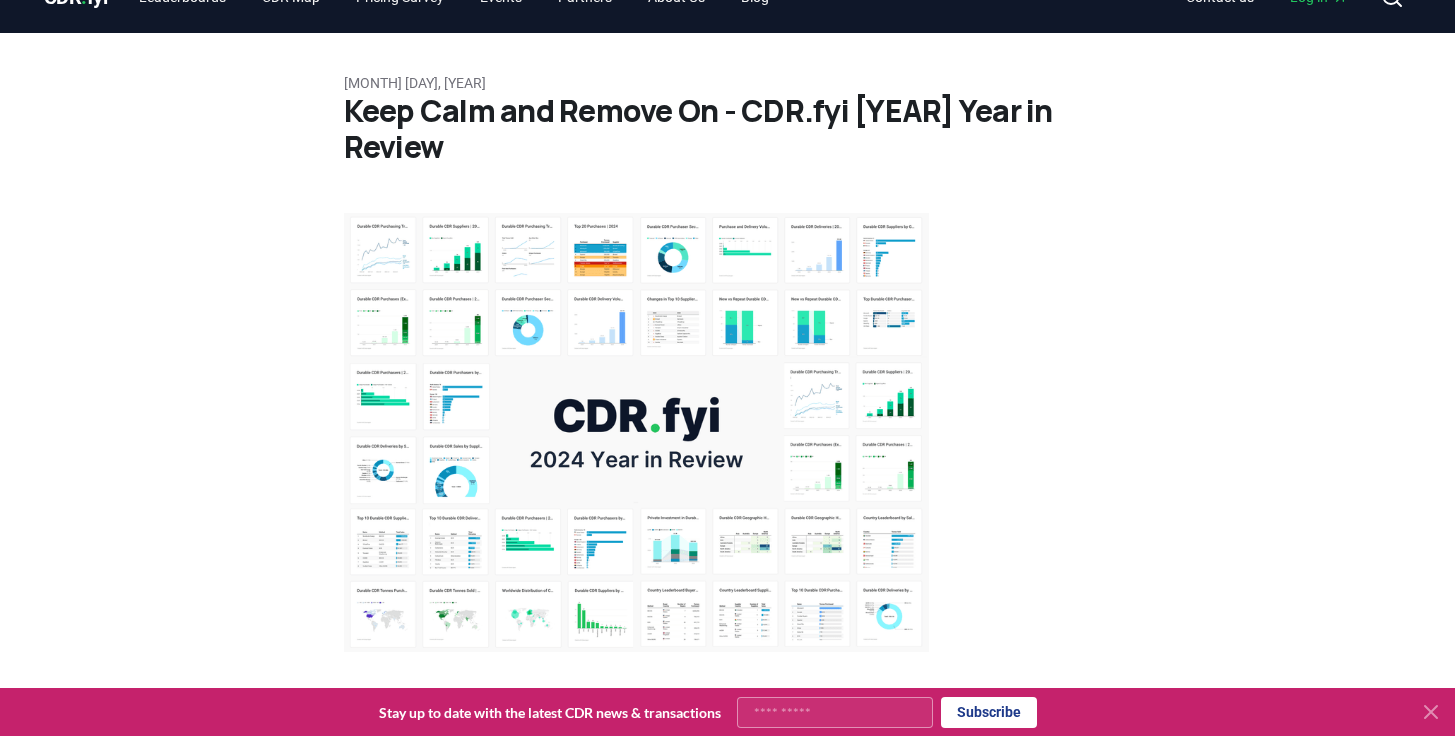 click at bounding box center [636, 432] 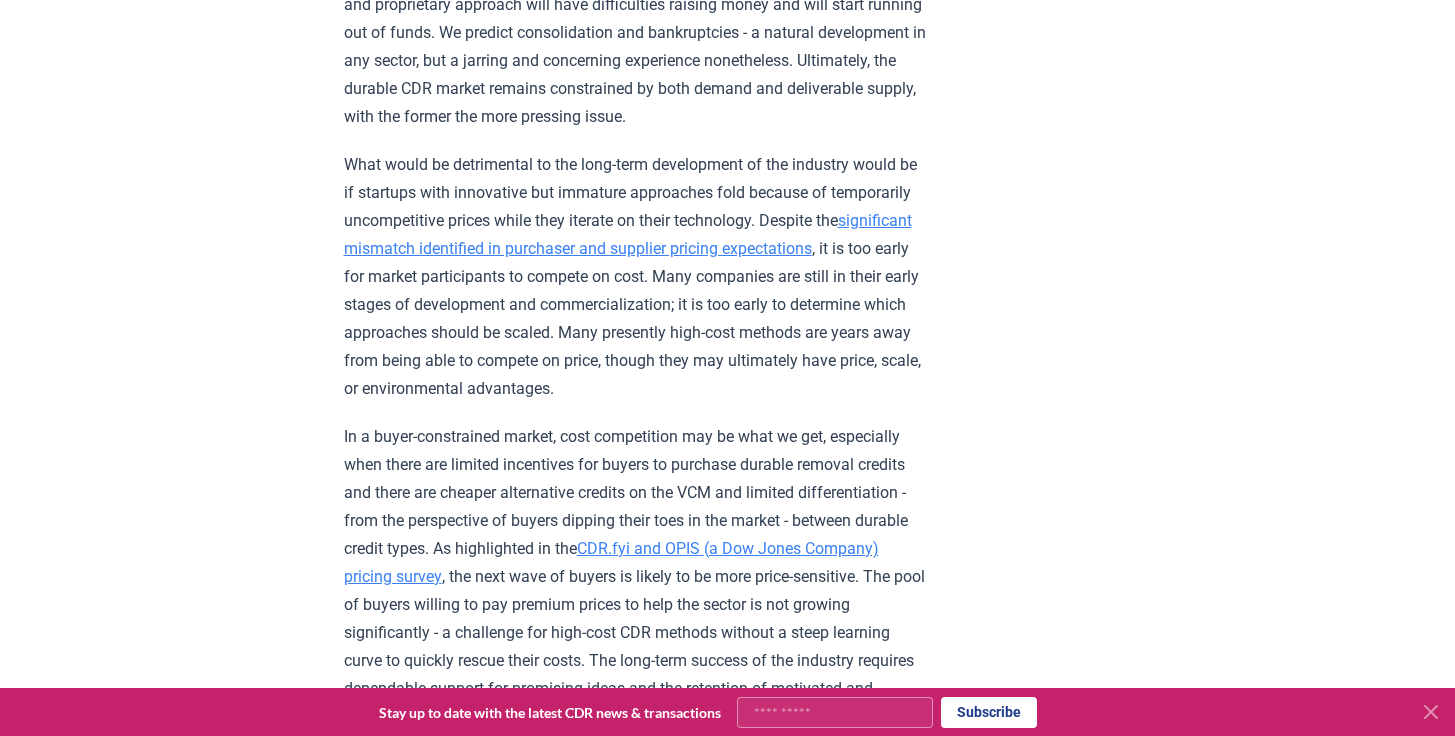 scroll, scrollTop: 2283, scrollLeft: 0, axis: vertical 